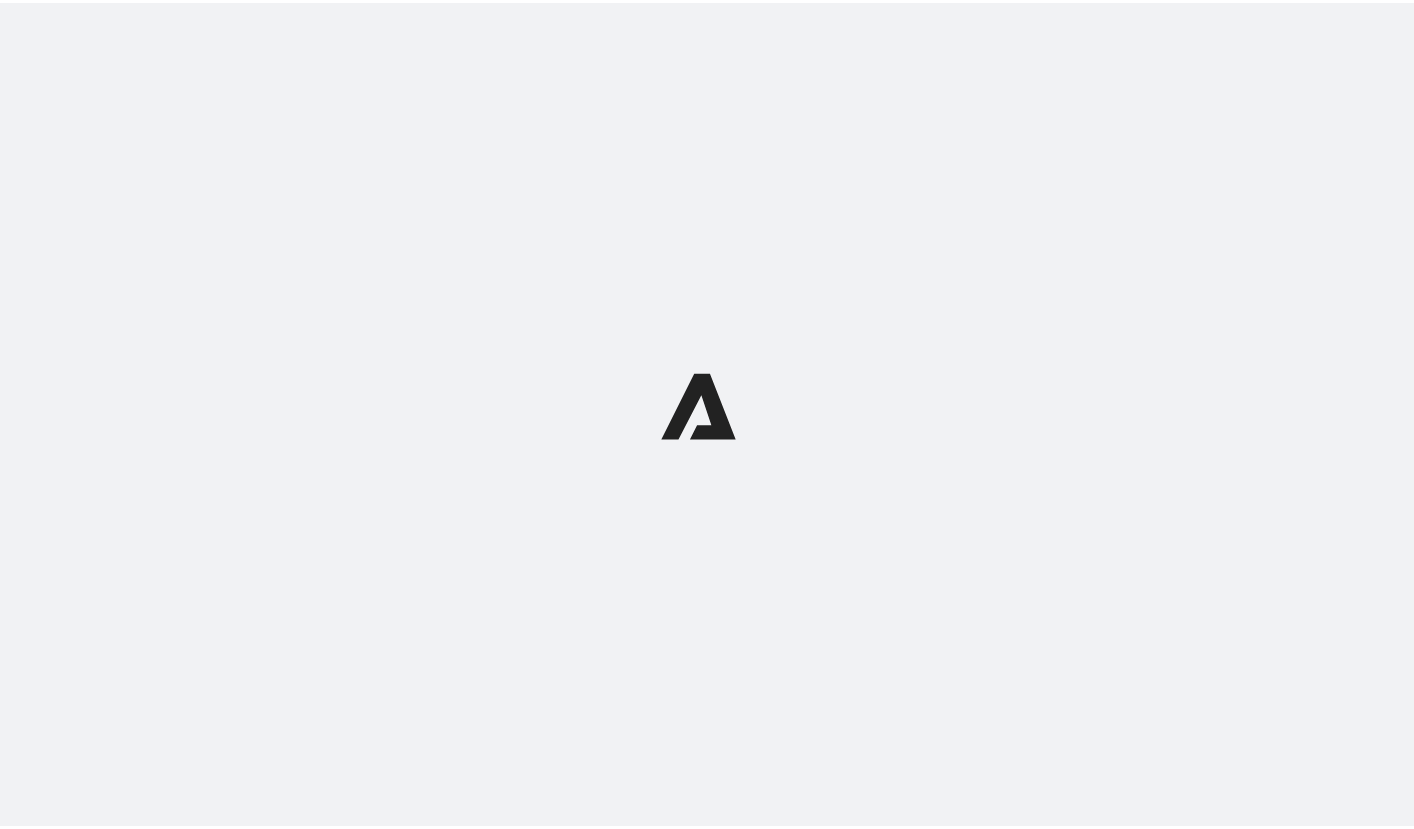 scroll, scrollTop: 0, scrollLeft: 0, axis: both 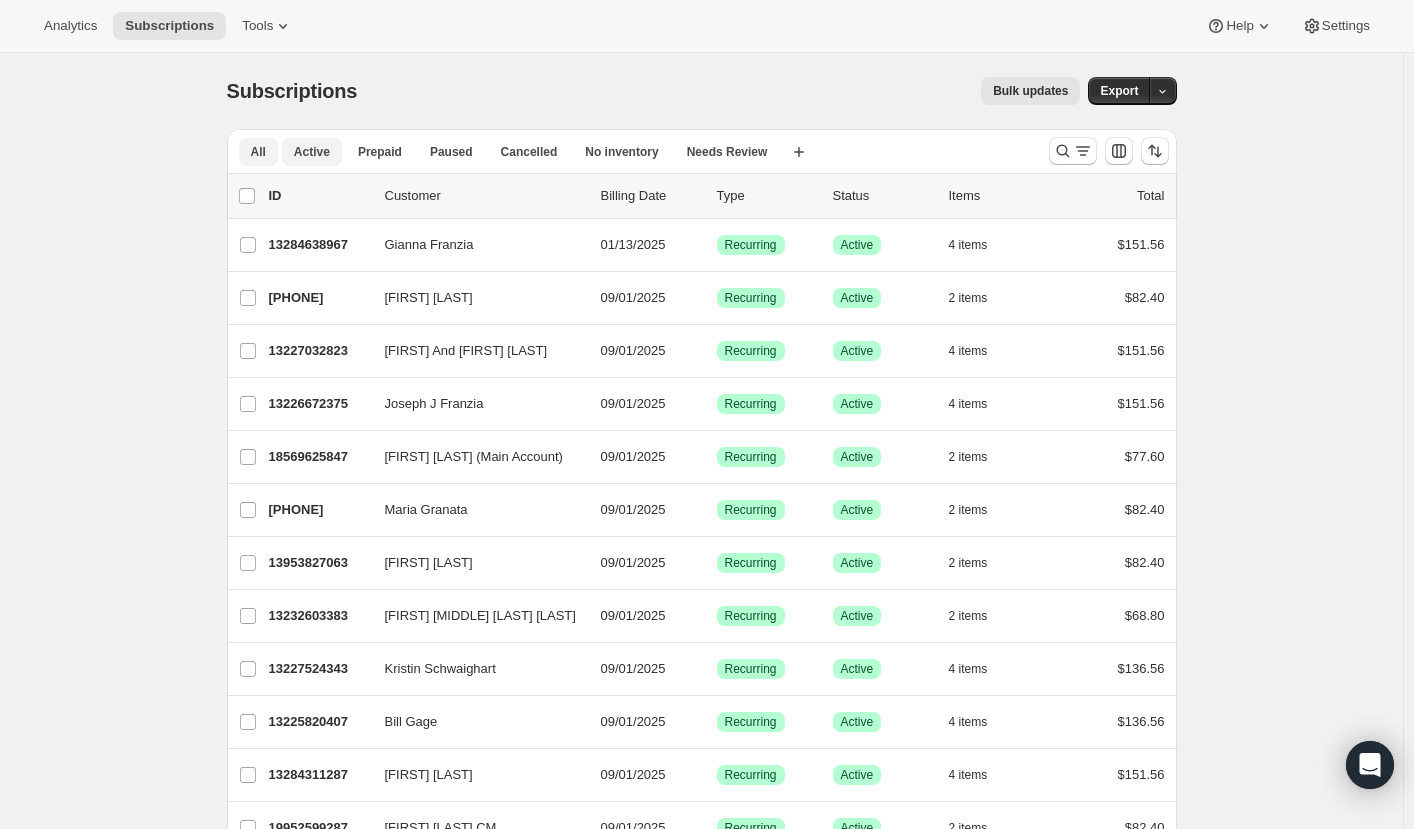 click on "Active" at bounding box center [312, 152] 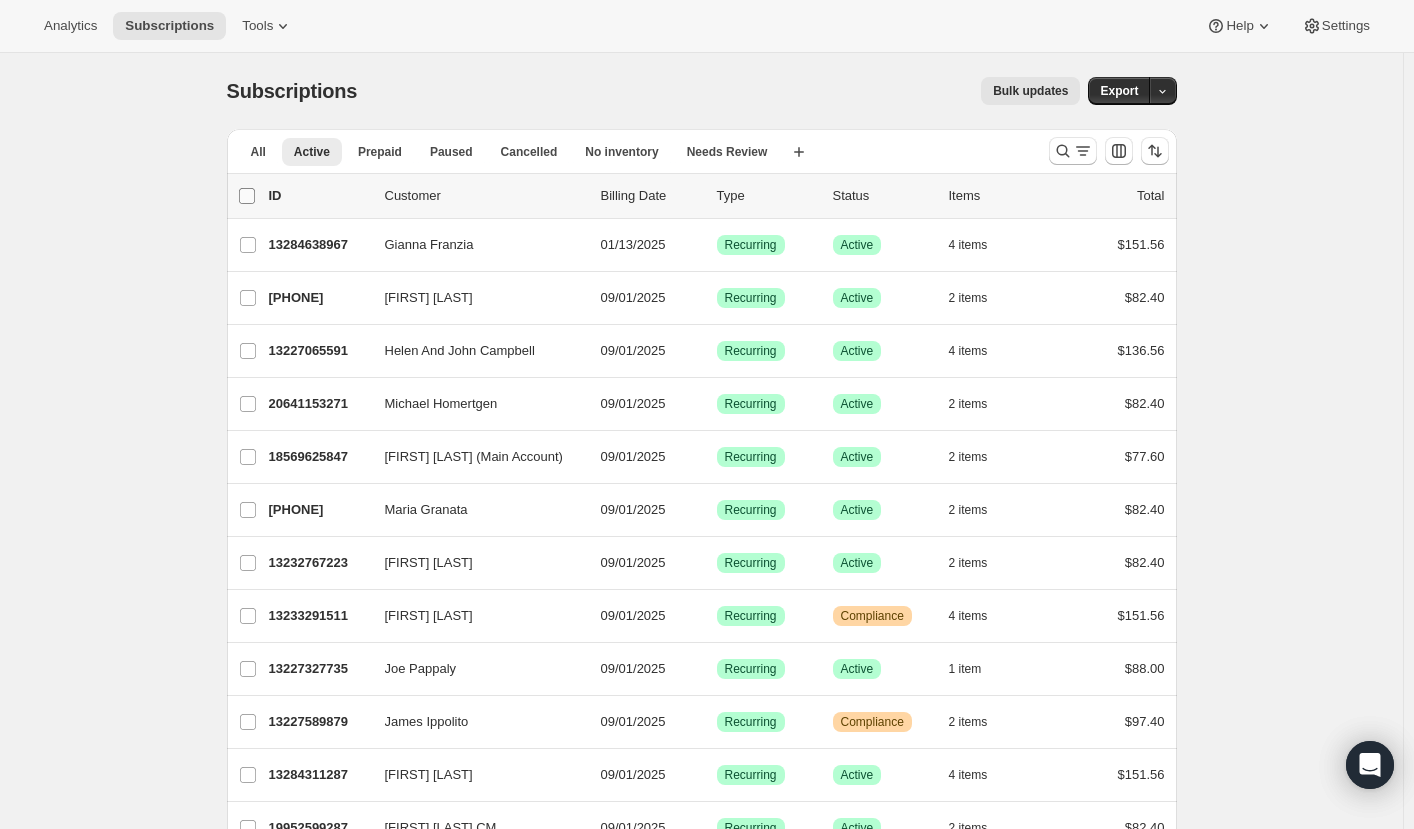 click on "0 selected" at bounding box center (247, 196) 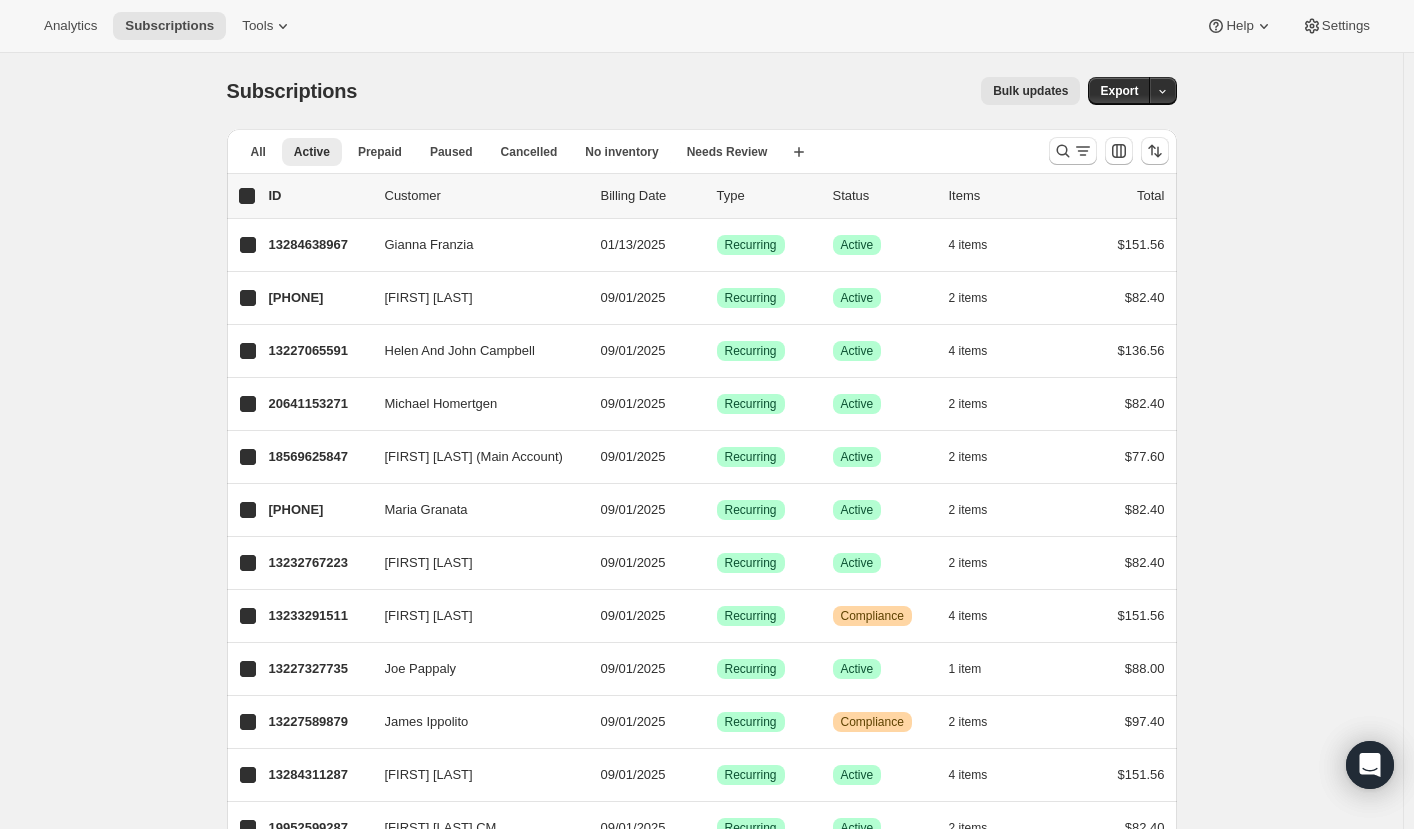 checkbox on "true" 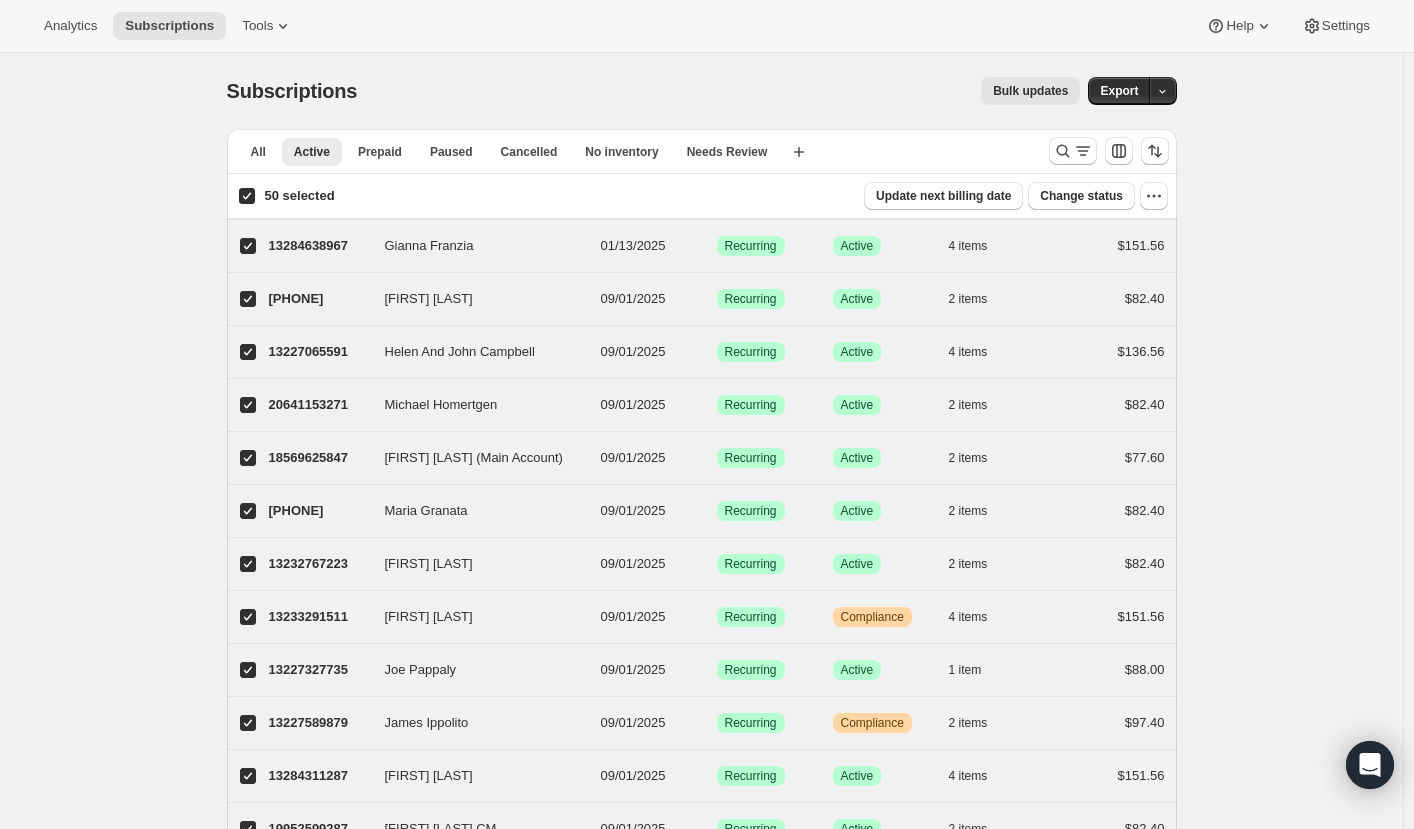 click on "50 selected" at bounding box center (247, 196) 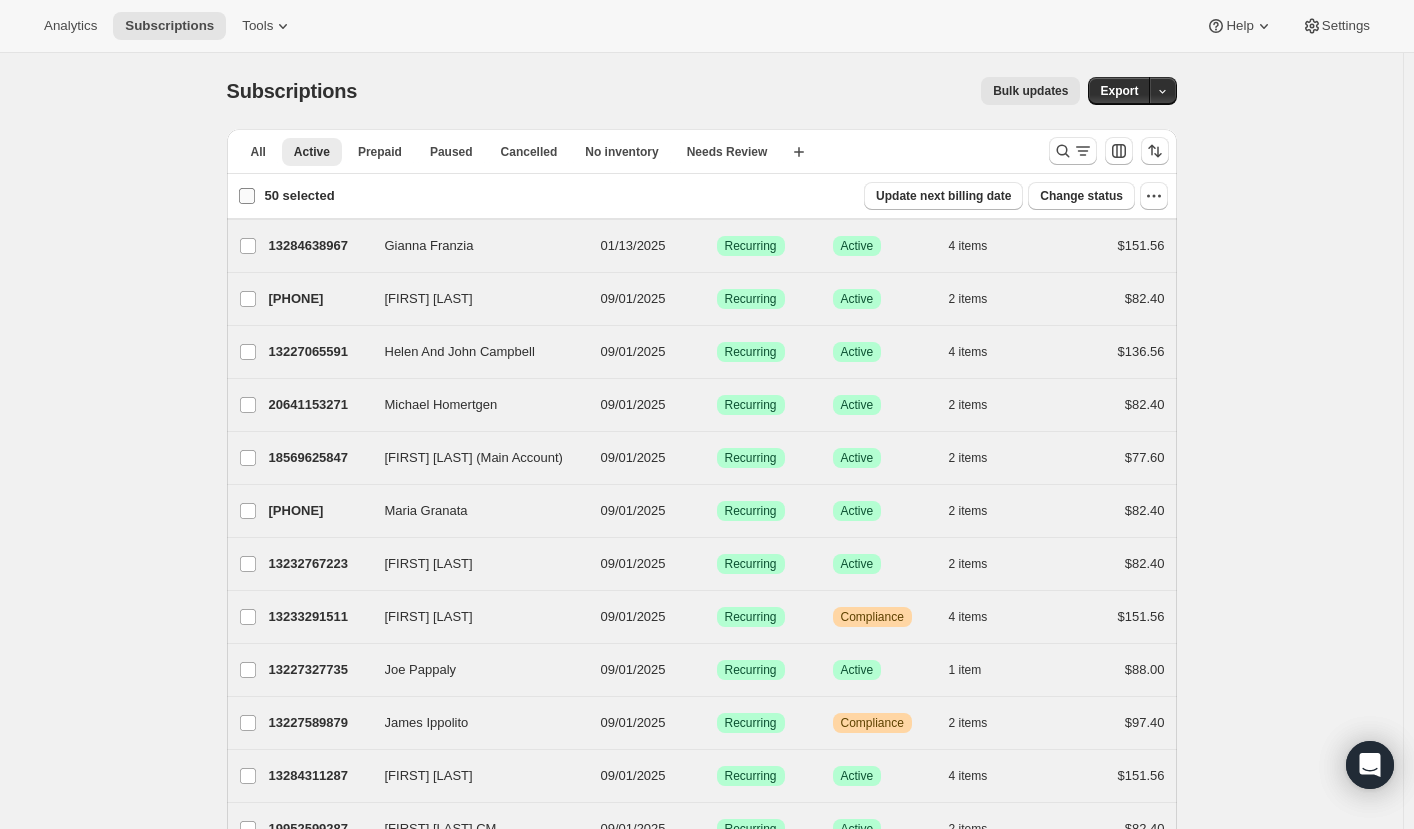 checkbox on "false" 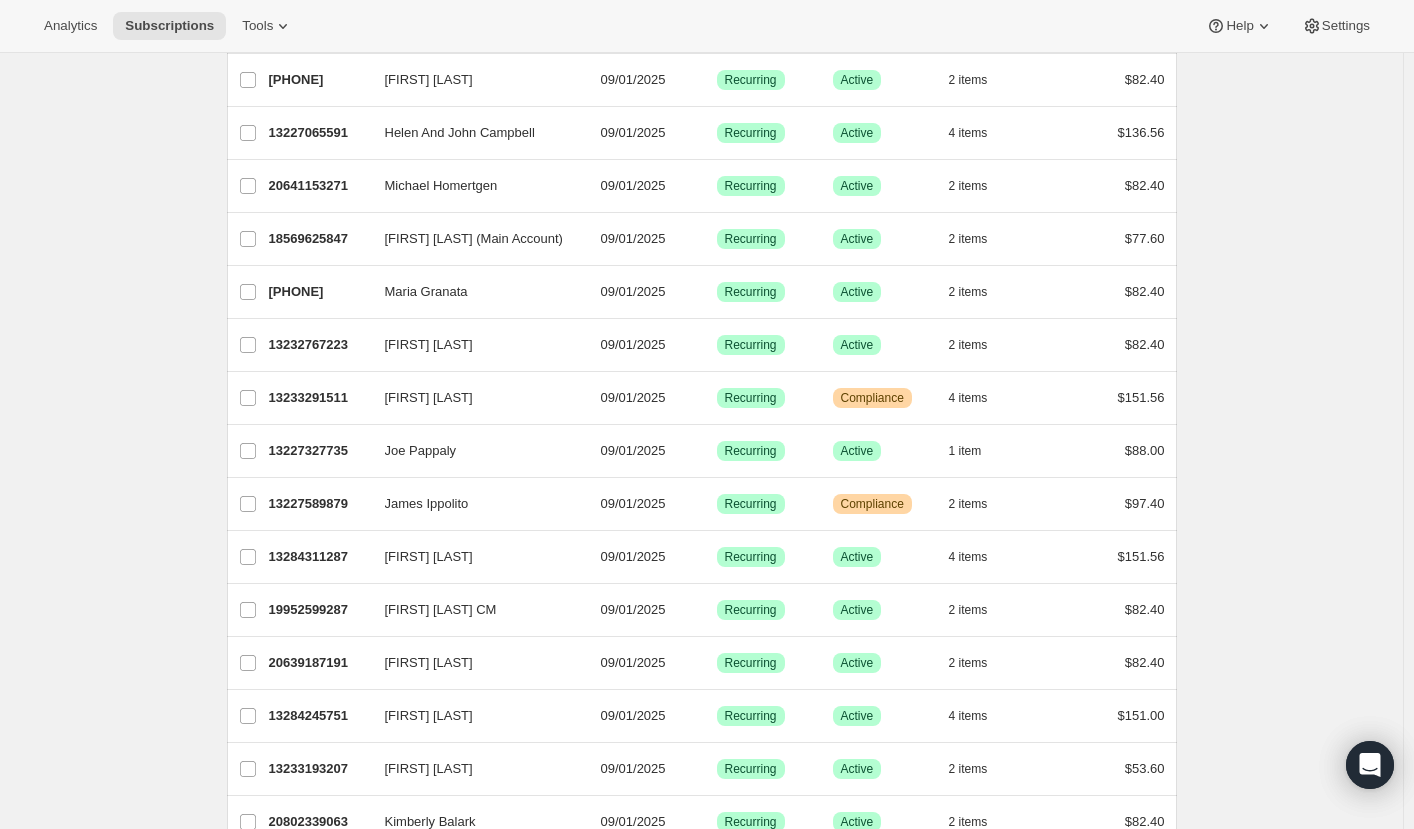 scroll, scrollTop: 0, scrollLeft: 0, axis: both 